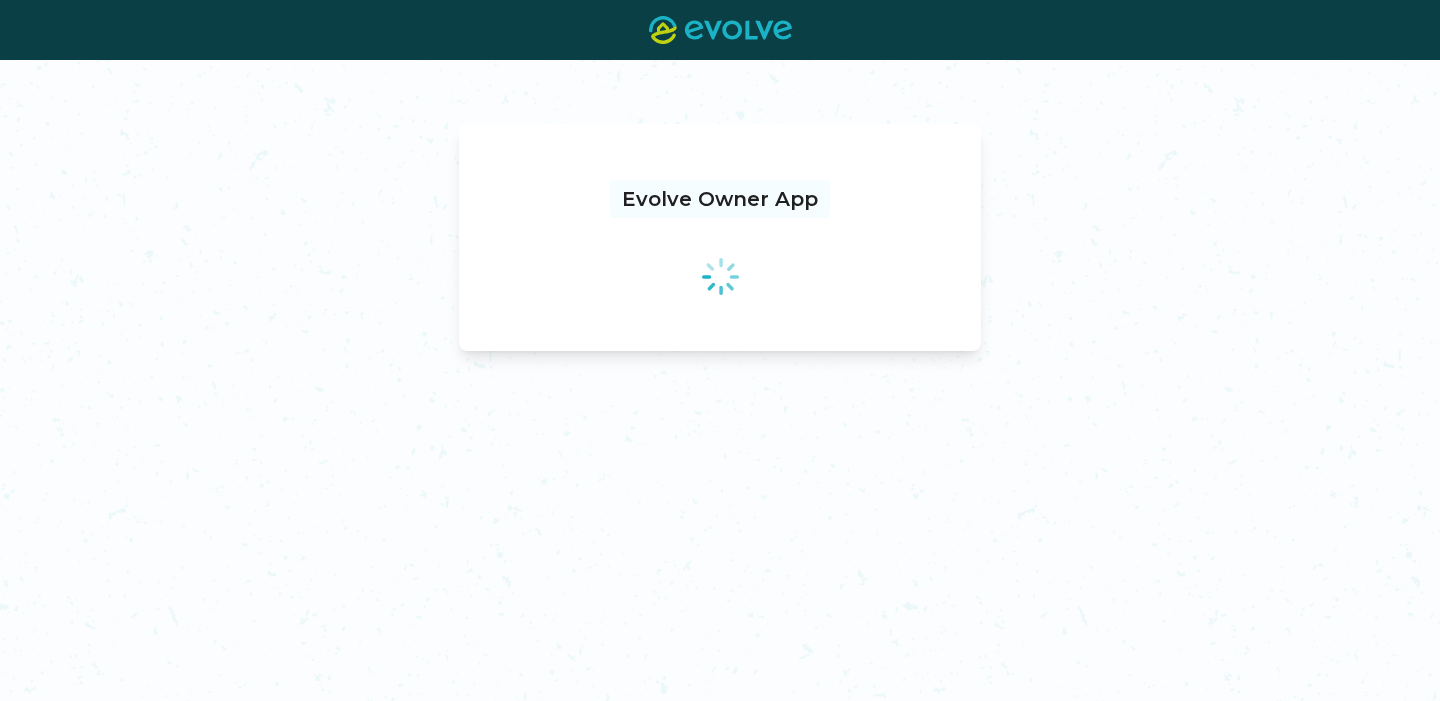 scroll, scrollTop: 0, scrollLeft: 0, axis: both 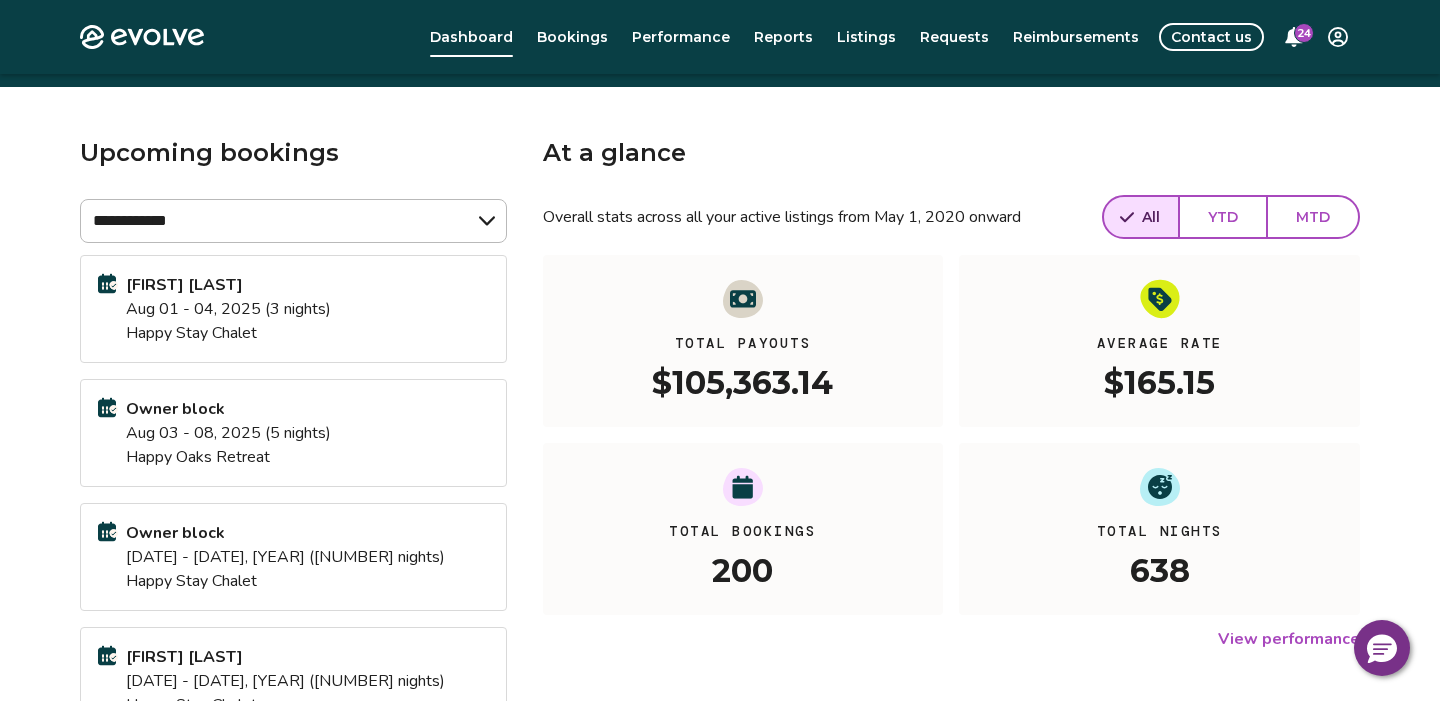 click on "YTD" at bounding box center [1223, 217] 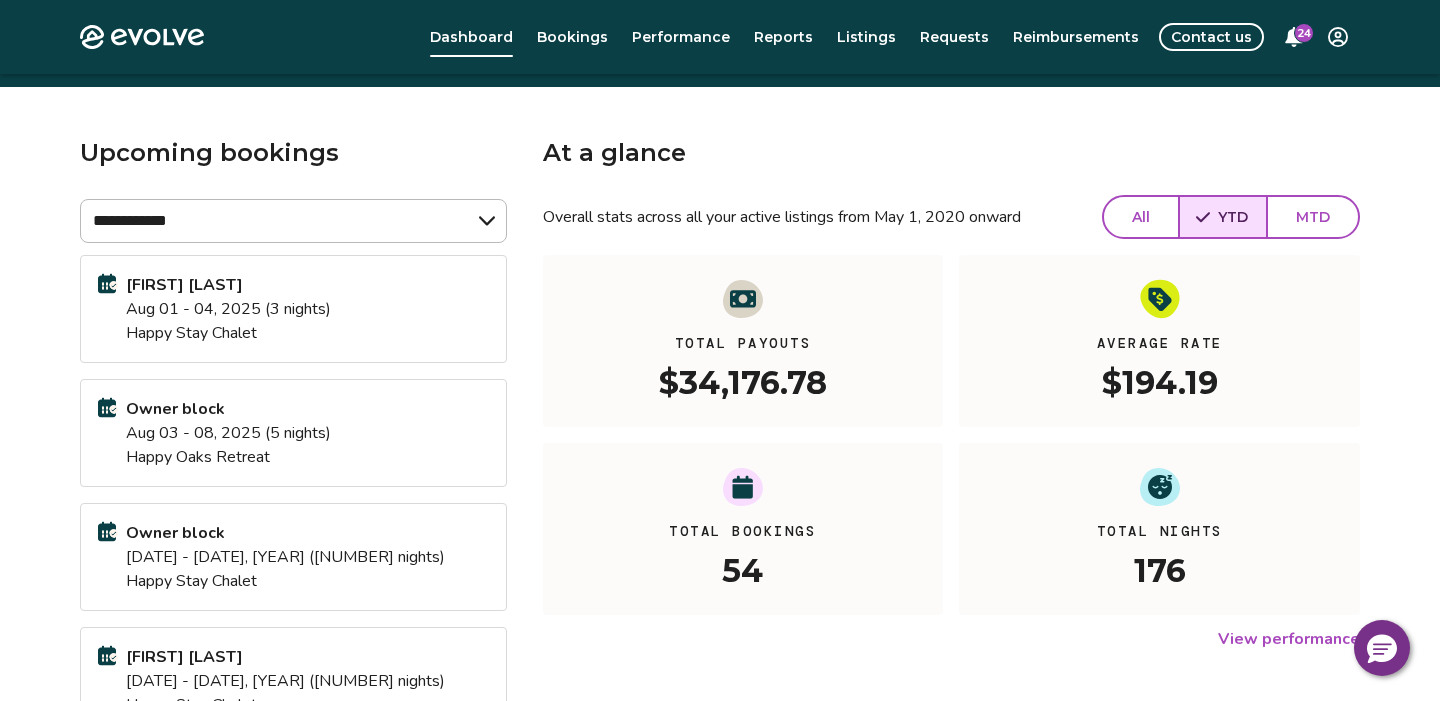 click on "MTD" at bounding box center [1313, 217] 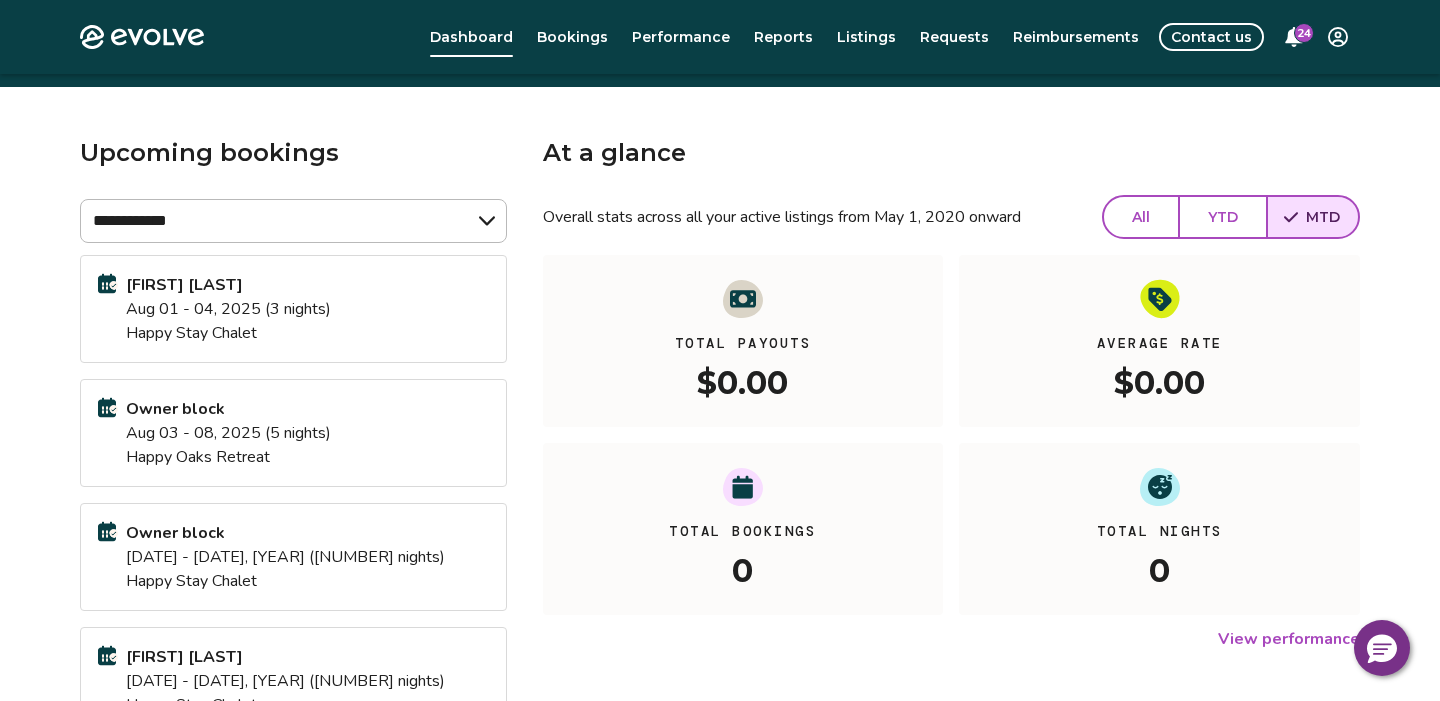 click on "YTD" at bounding box center (1223, 217) 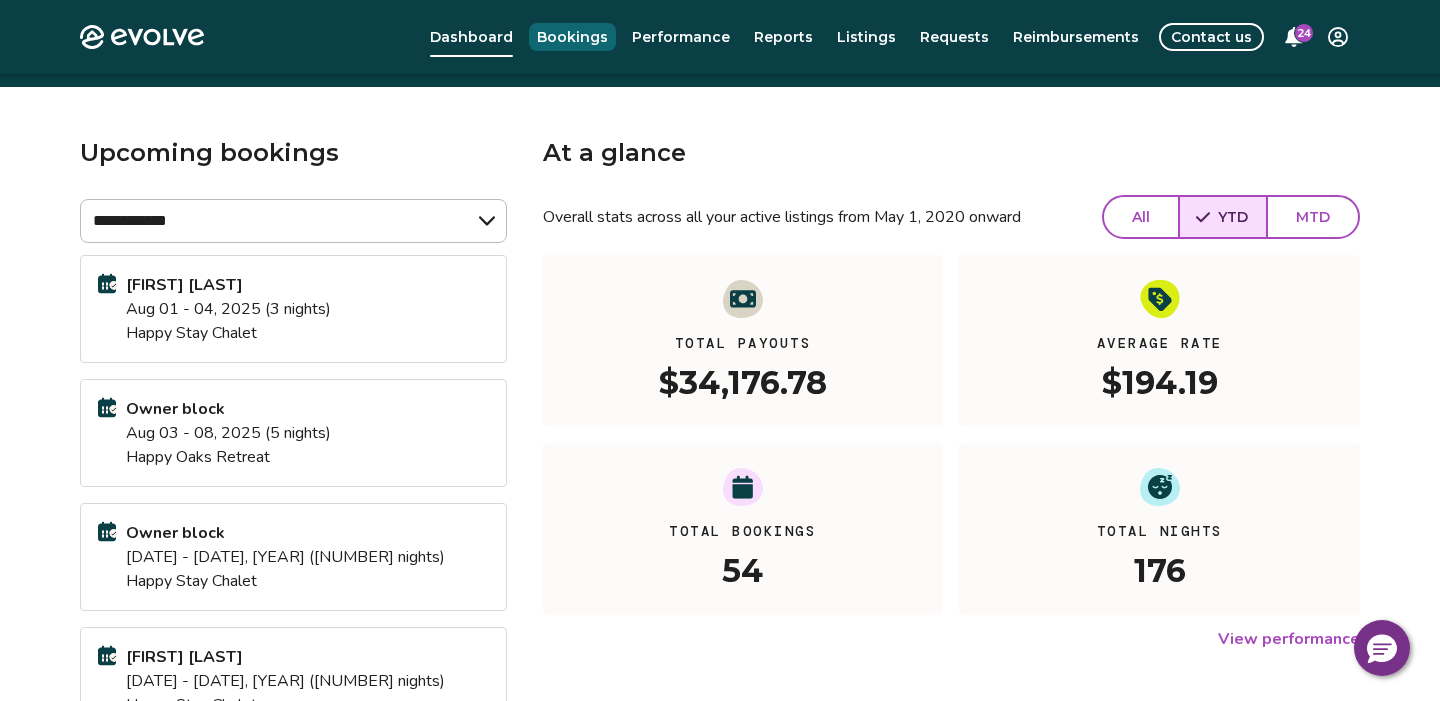 click on "Bookings" at bounding box center (572, 37) 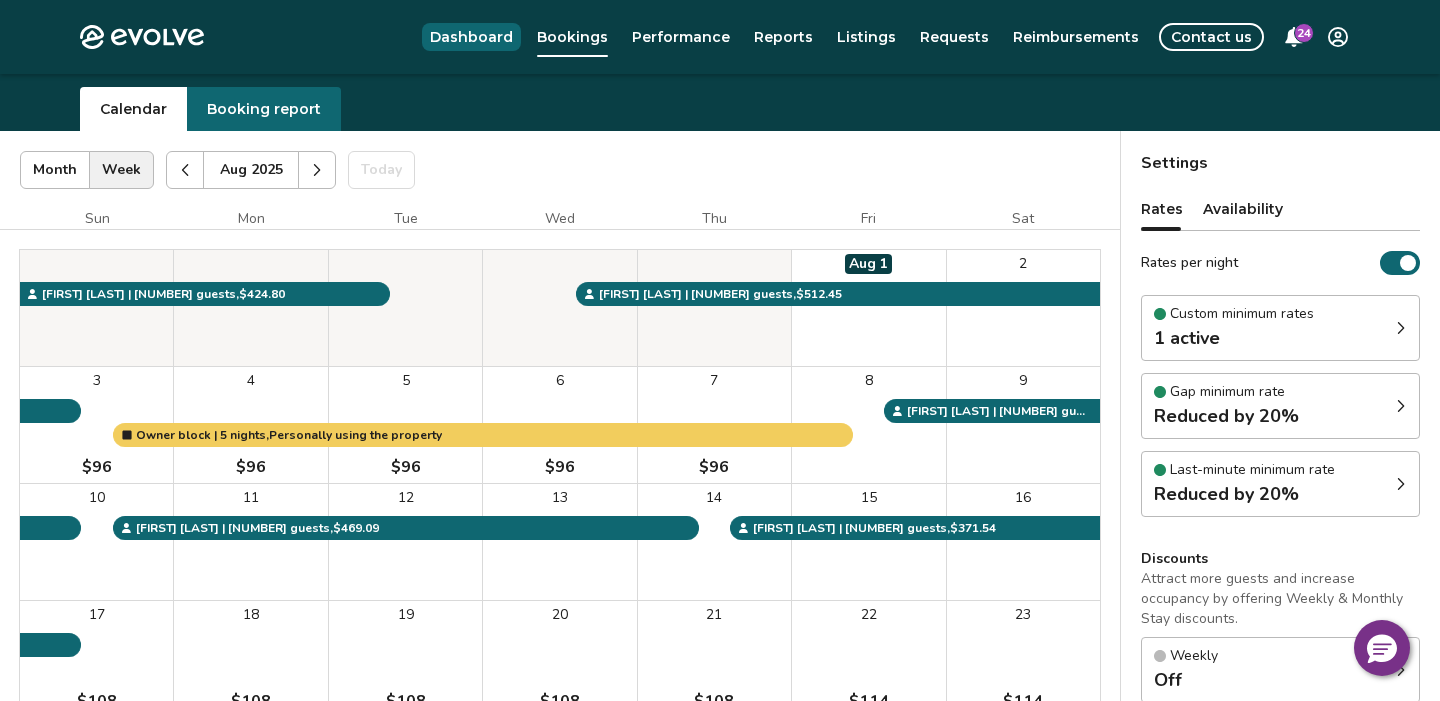 click on "Dashboard" at bounding box center (471, 37) 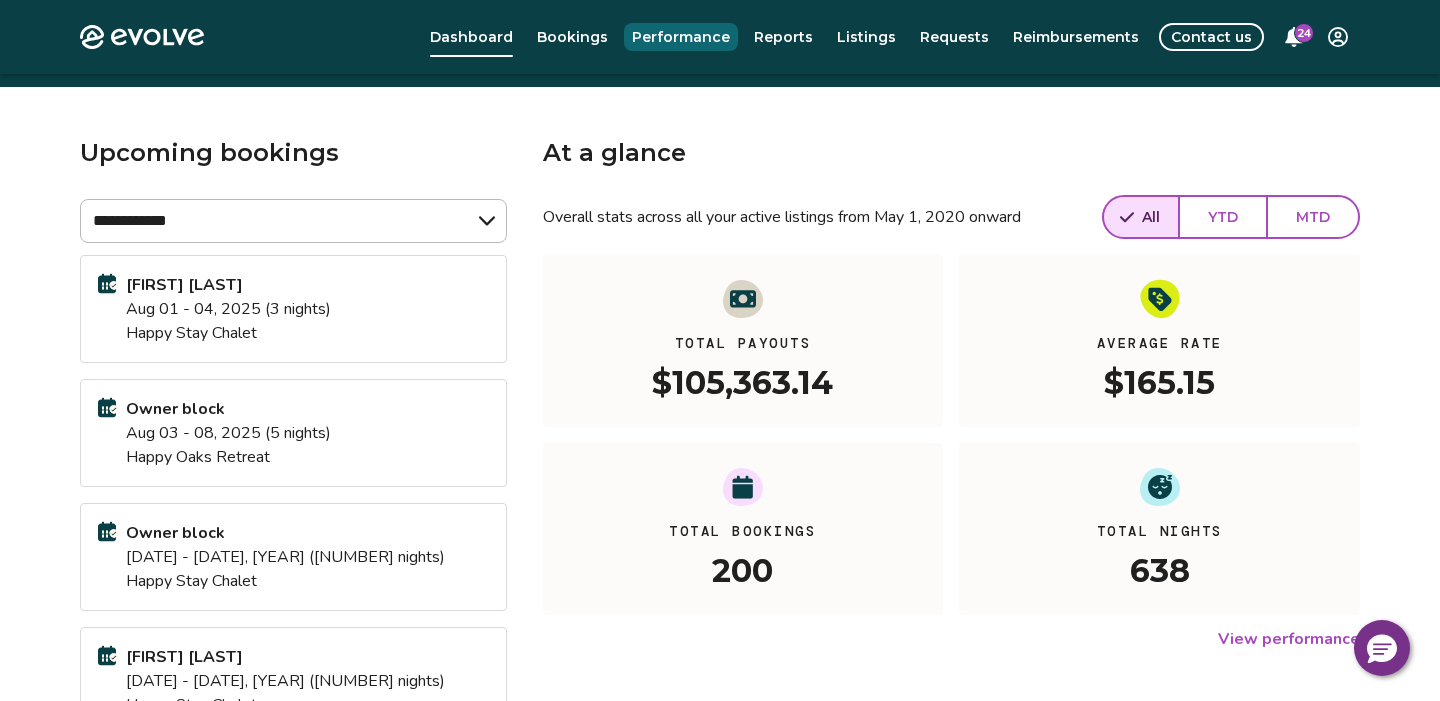 click on "Performance" at bounding box center (681, 37) 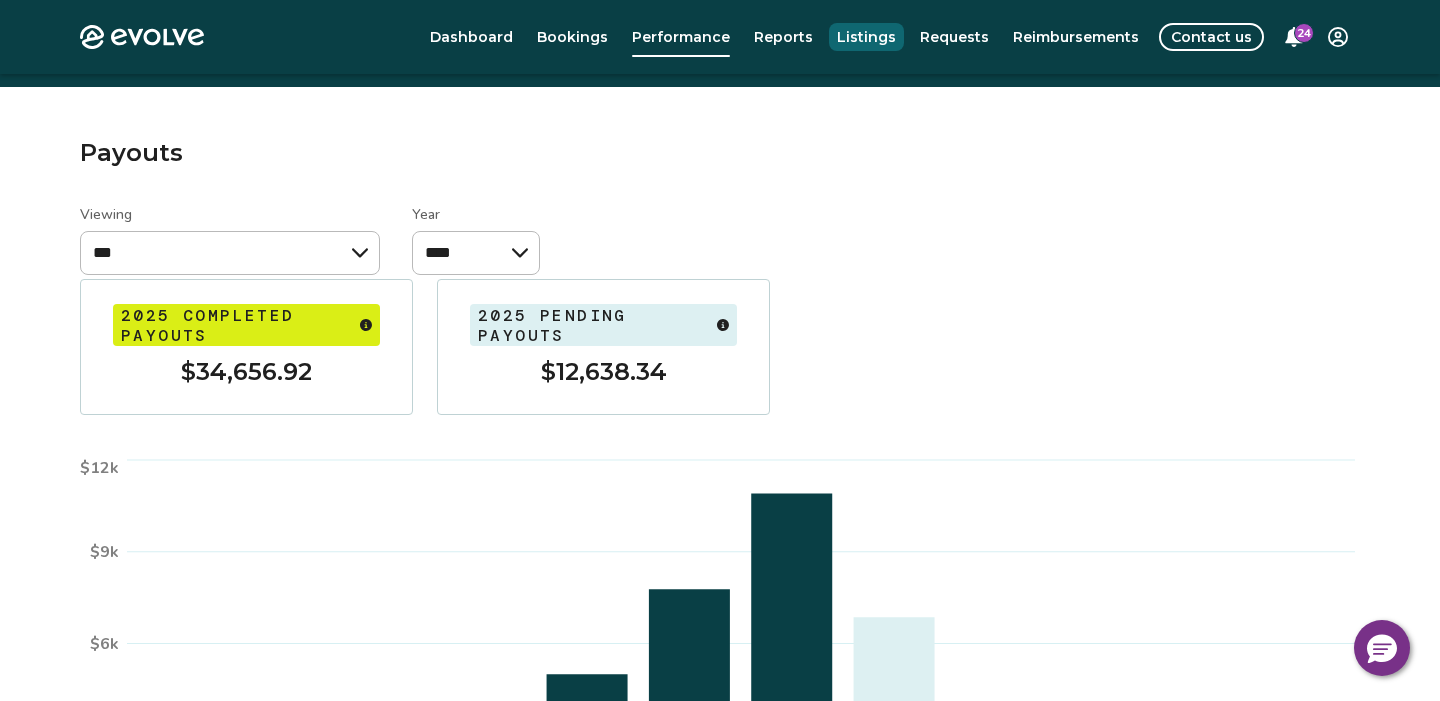 click on "Listings" at bounding box center [866, 37] 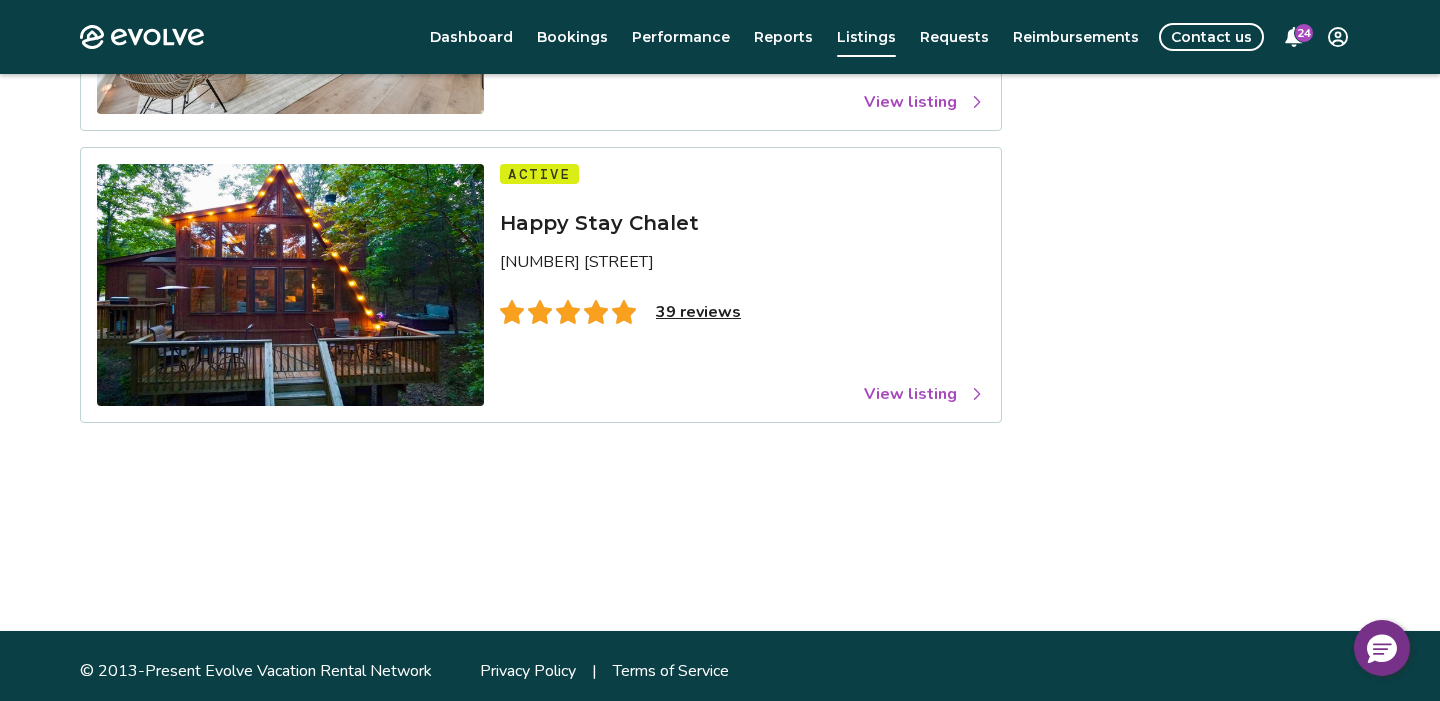 click on "View listing" at bounding box center (924, 394) 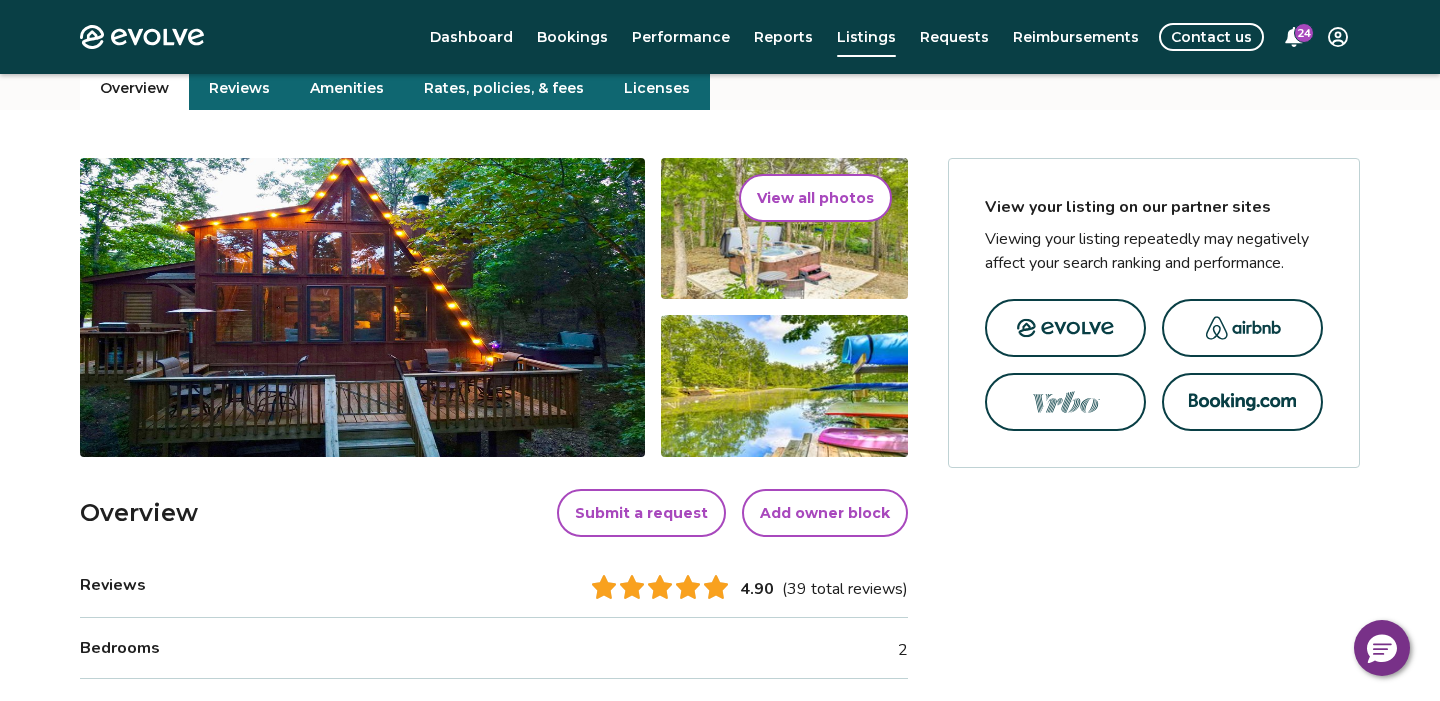 scroll, scrollTop: 194, scrollLeft: 0, axis: vertical 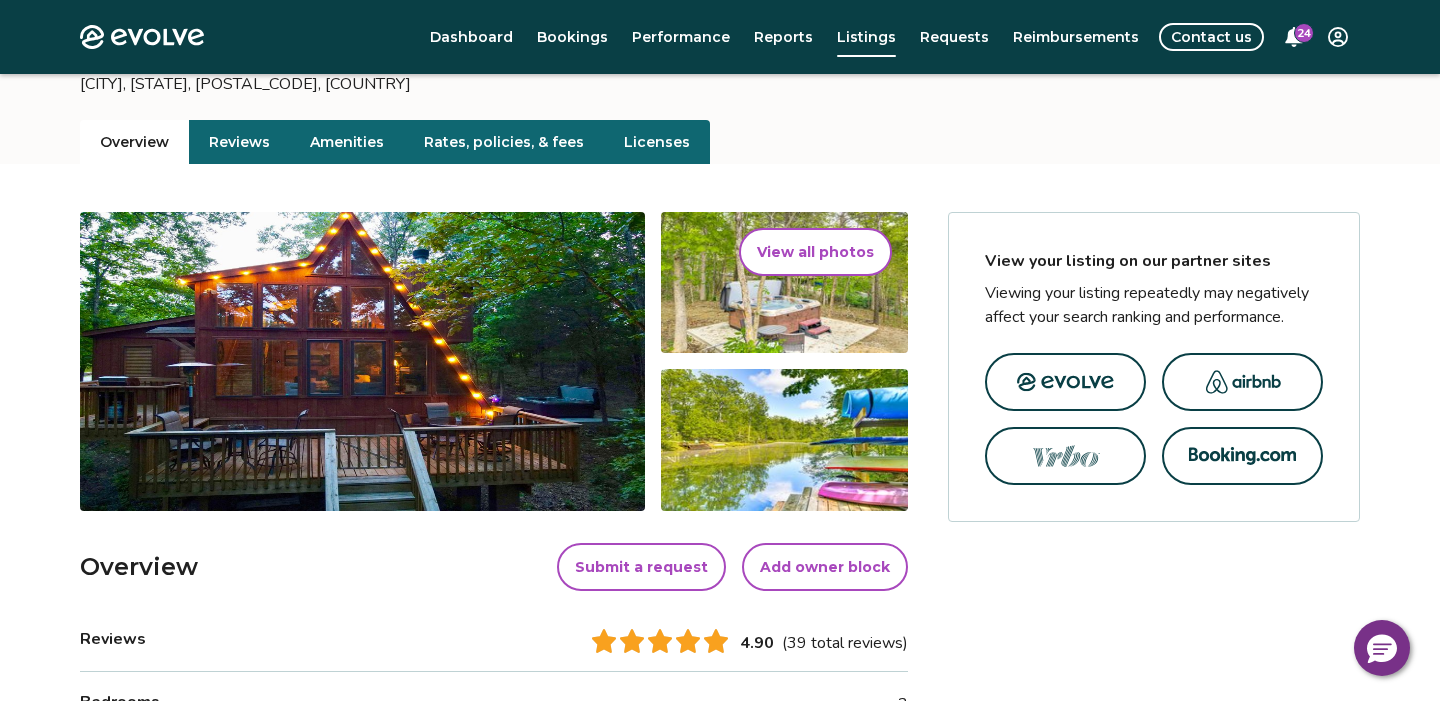 click at bounding box center [1243, 382] 